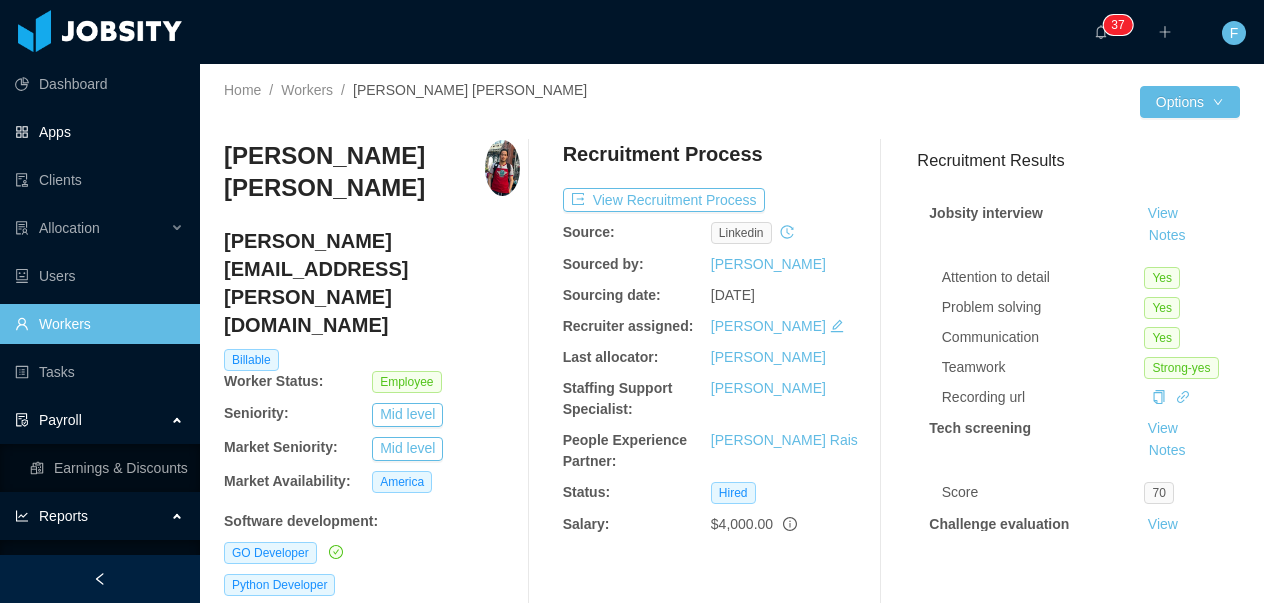 scroll, scrollTop: 0, scrollLeft: 0, axis: both 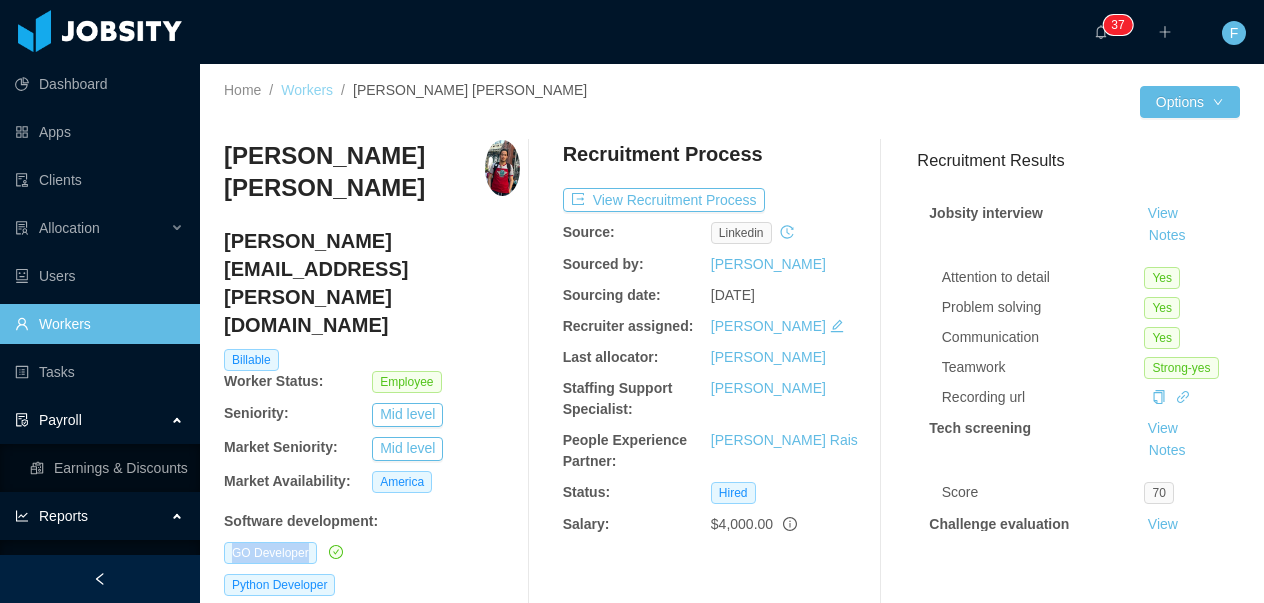 click on "Workers" at bounding box center (307, 90) 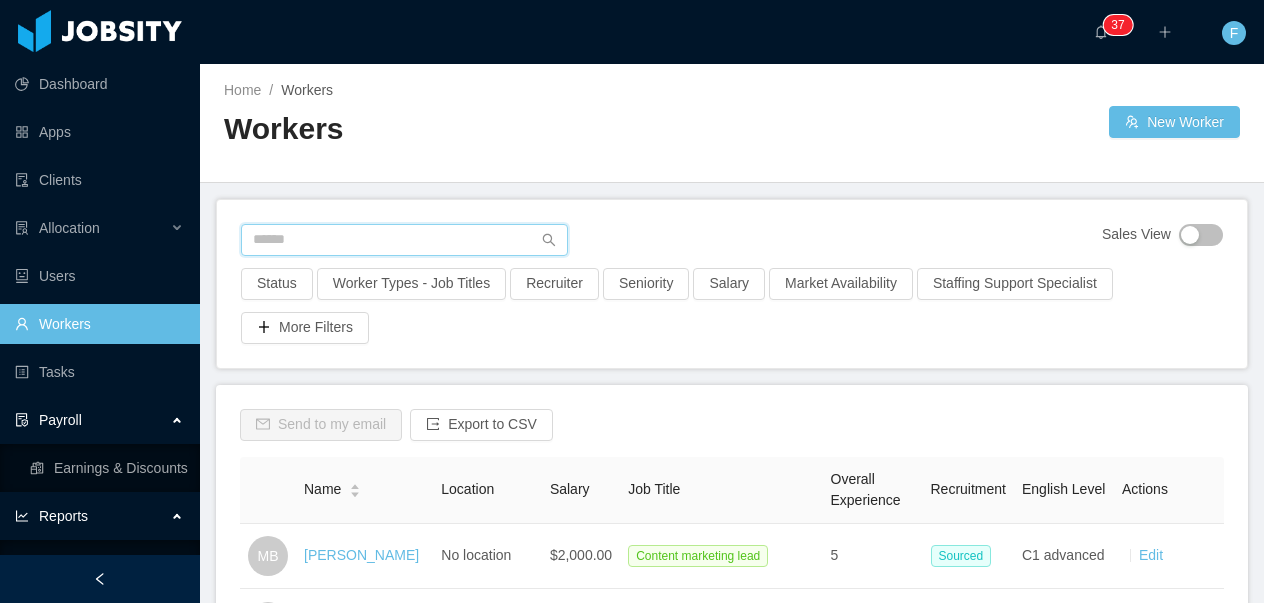click at bounding box center (404, 240) 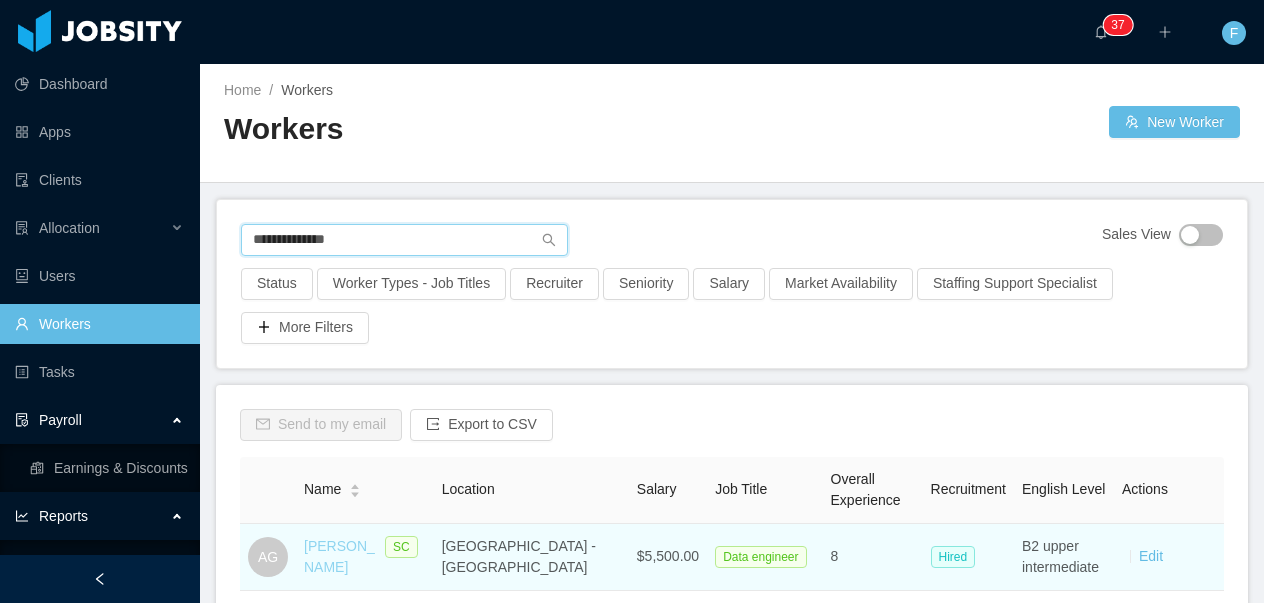 type on "**********" 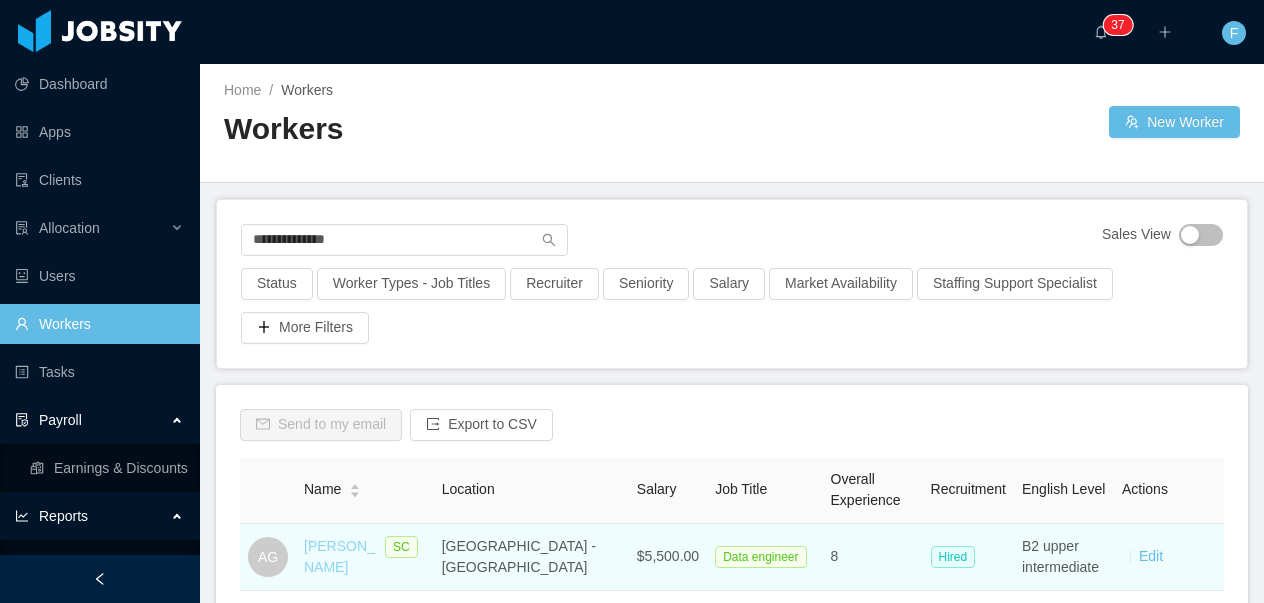 click on "[PERSON_NAME]" at bounding box center (339, 556) 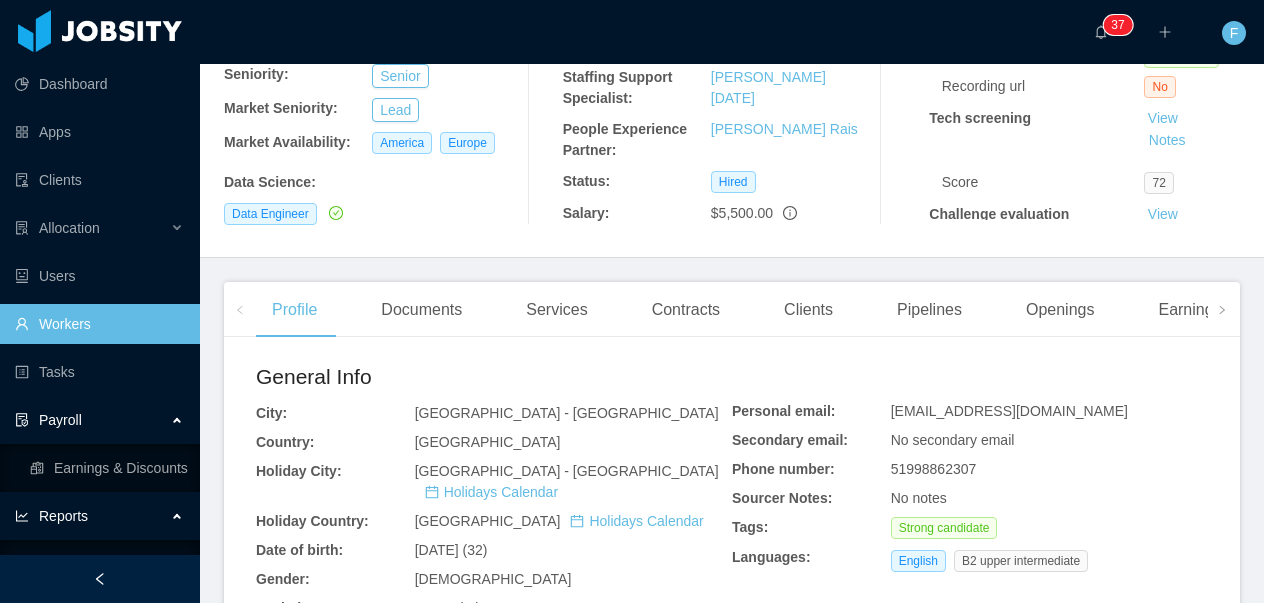 click on "Clients" at bounding box center [808, 310] 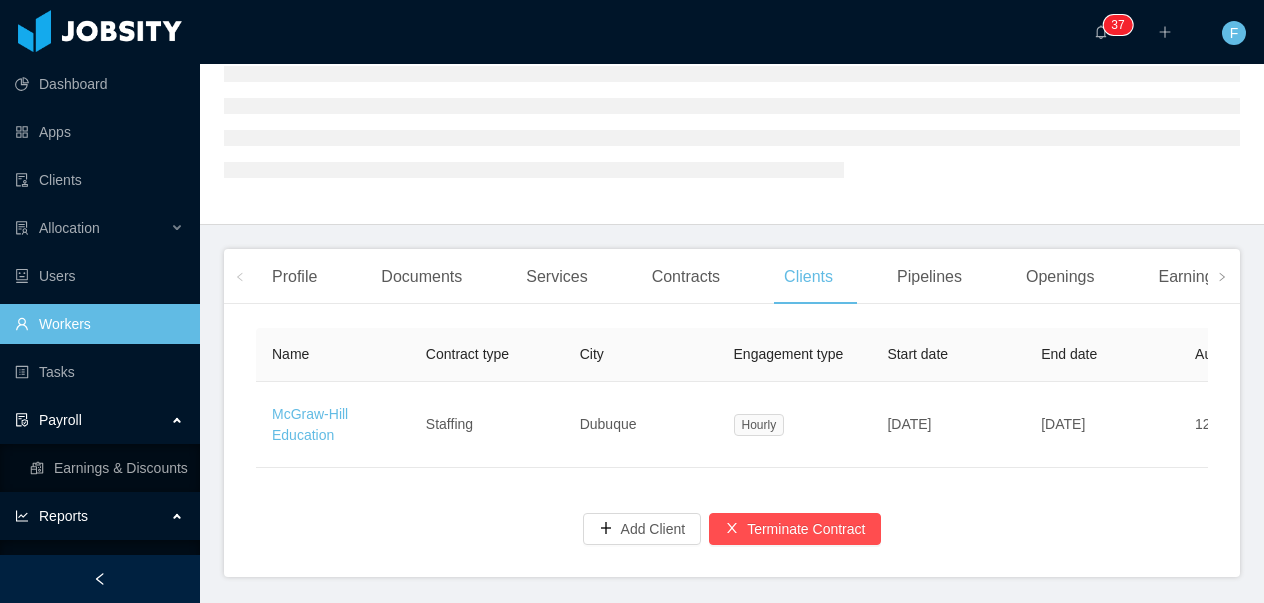 scroll, scrollTop: 276, scrollLeft: 0, axis: vertical 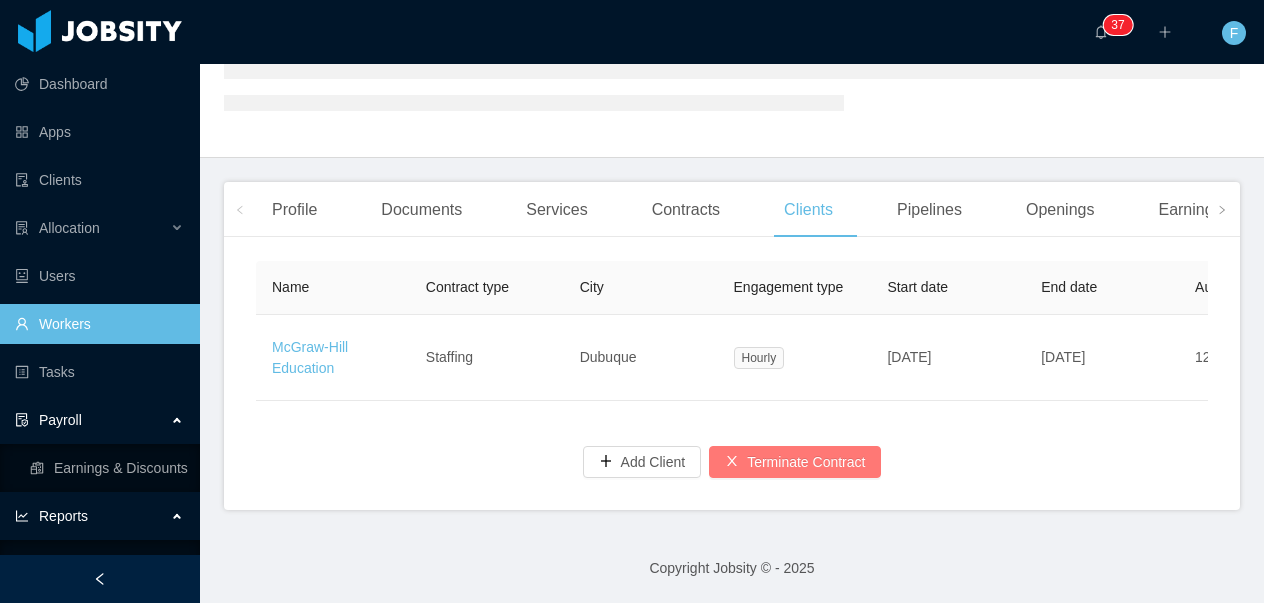 click on "Terminate Contract" at bounding box center (795, 462) 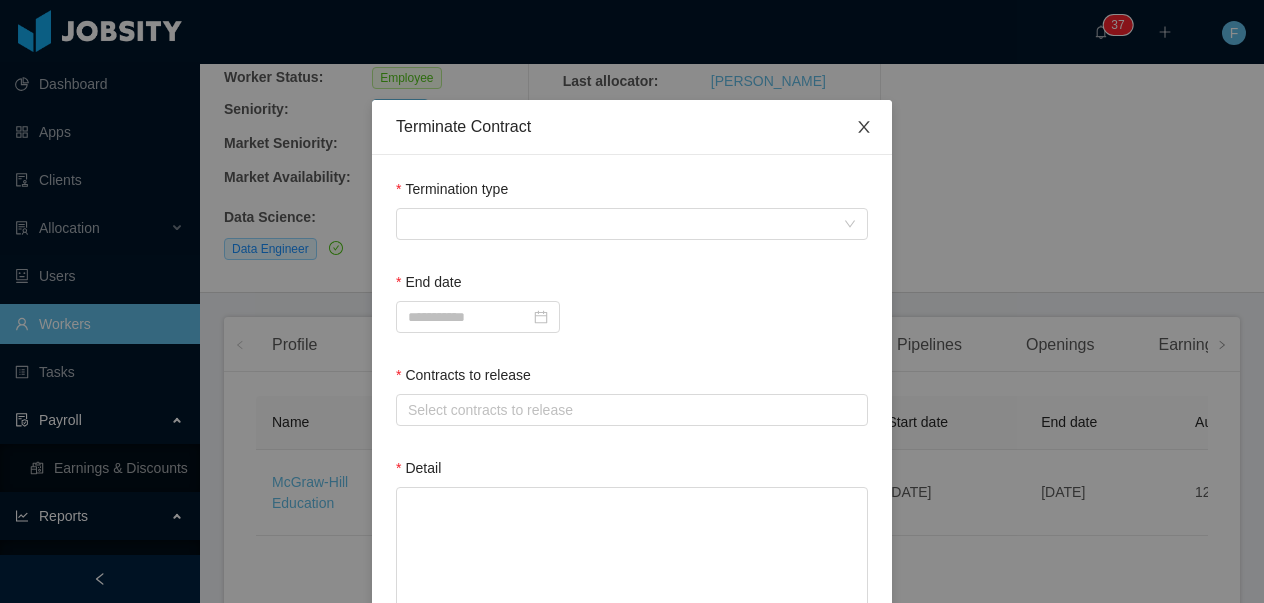click 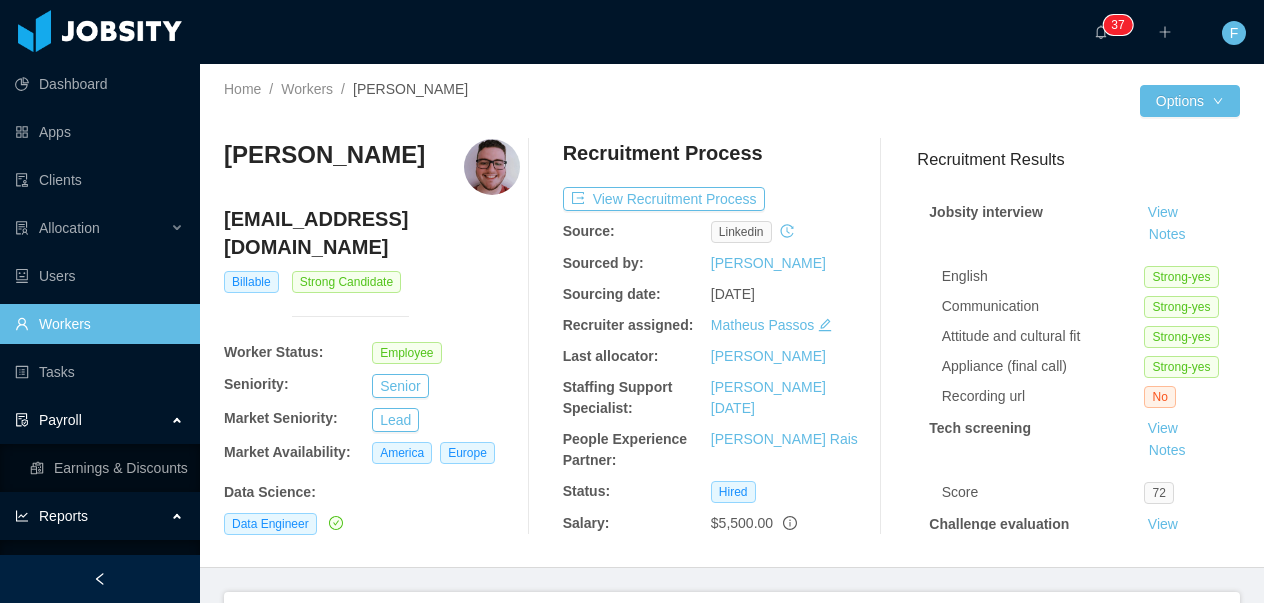 scroll, scrollTop: 0, scrollLeft: 0, axis: both 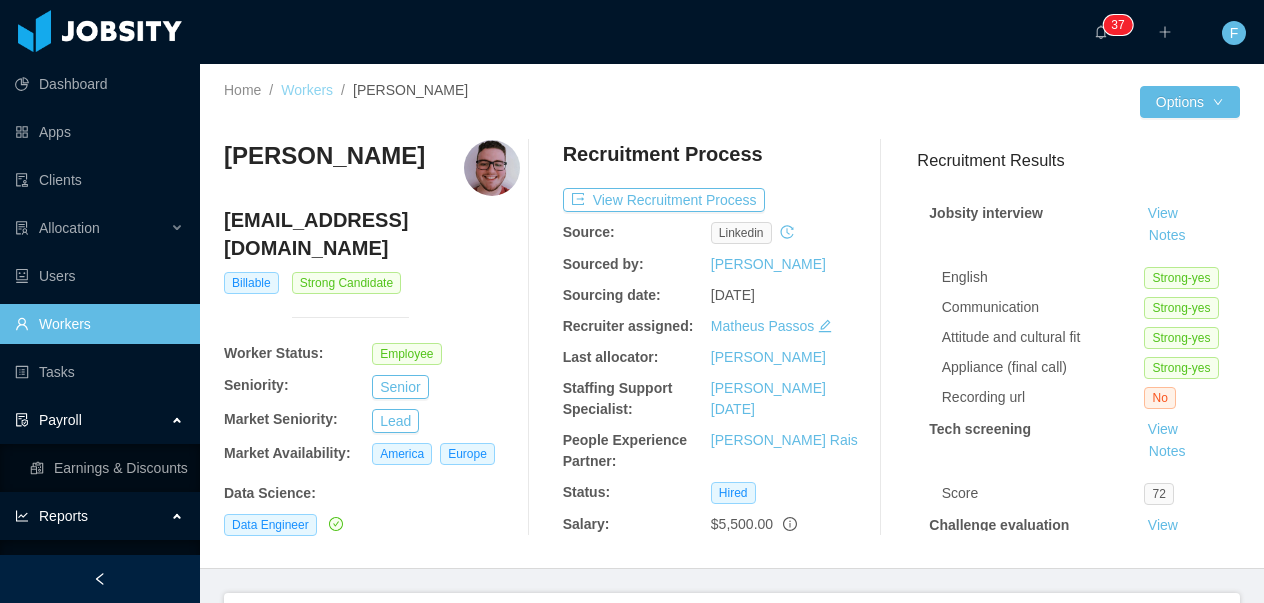click on "Workers" at bounding box center (307, 90) 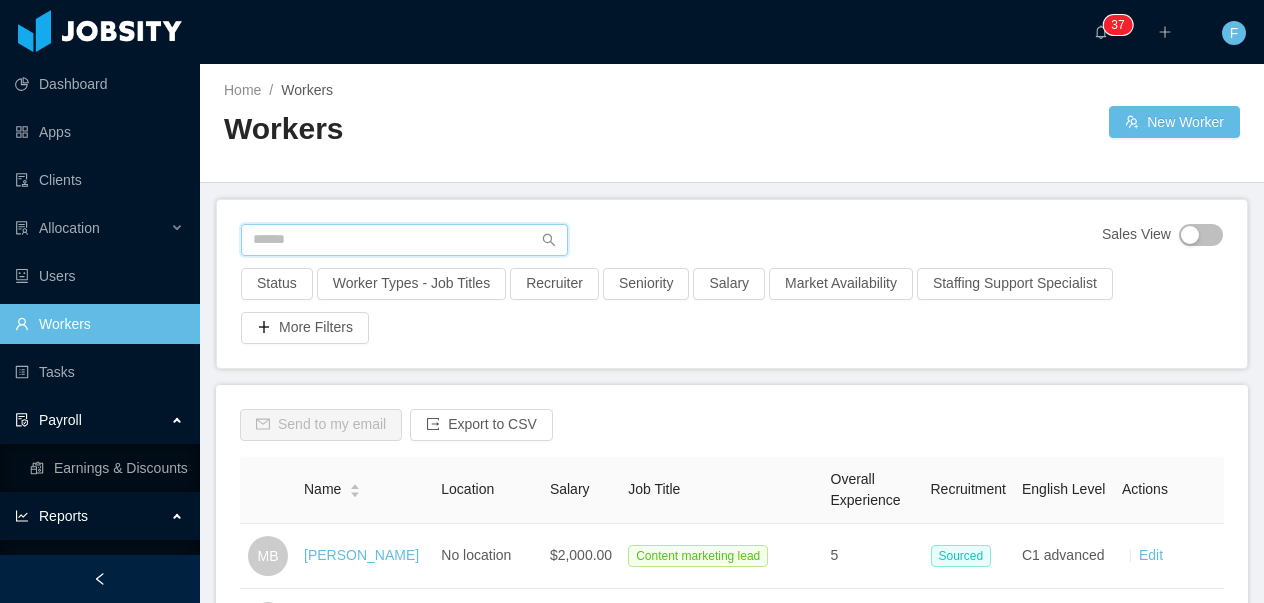 click at bounding box center (404, 240) 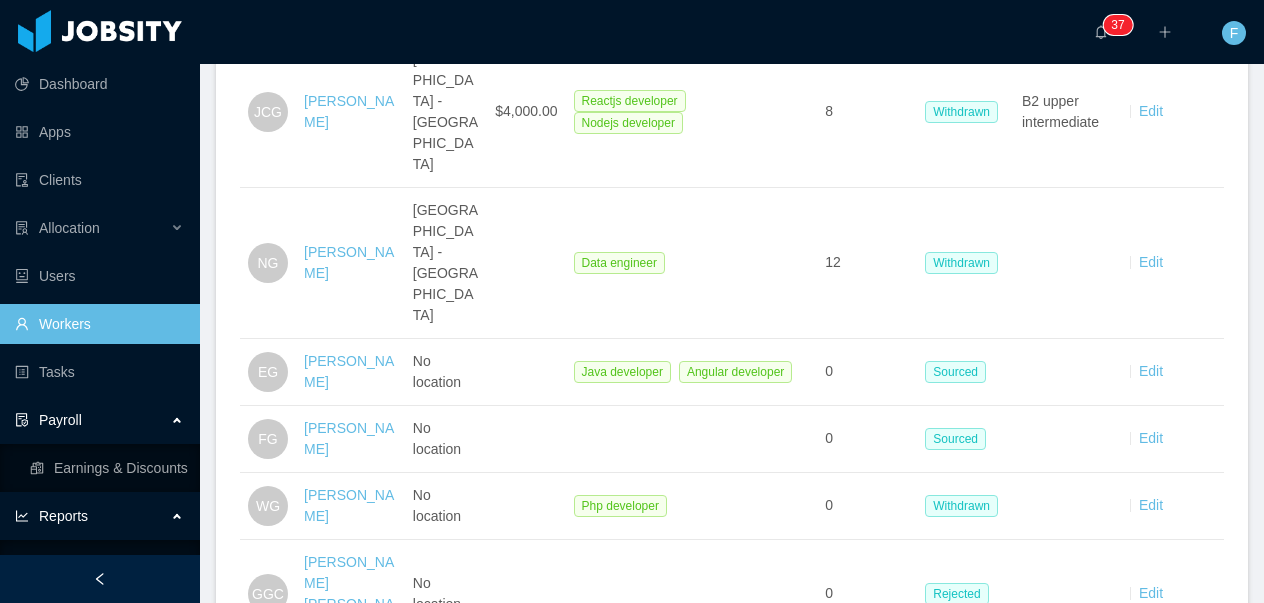 scroll, scrollTop: 231, scrollLeft: 0, axis: vertical 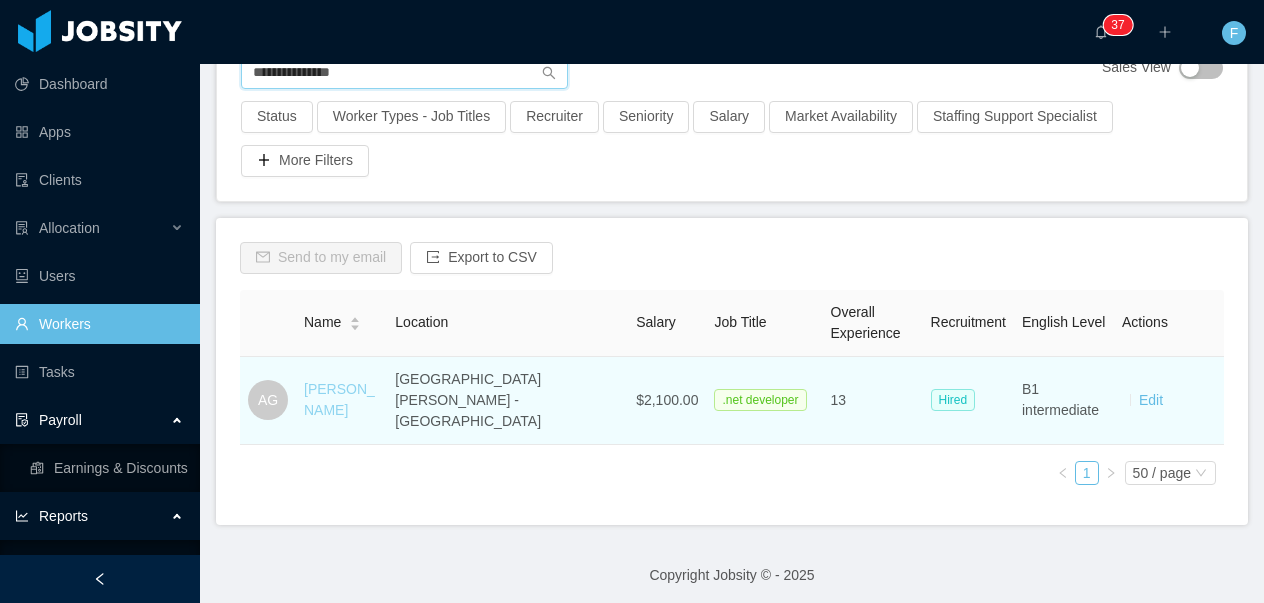 type on "**********" 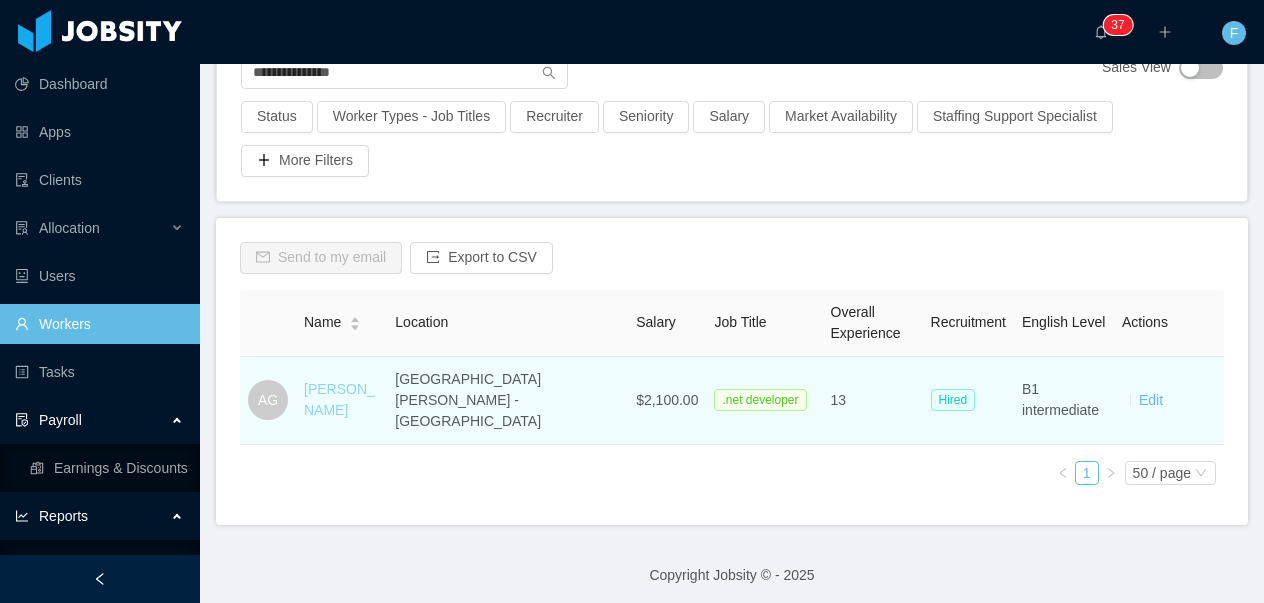 click on "[PERSON_NAME]" at bounding box center (339, 399) 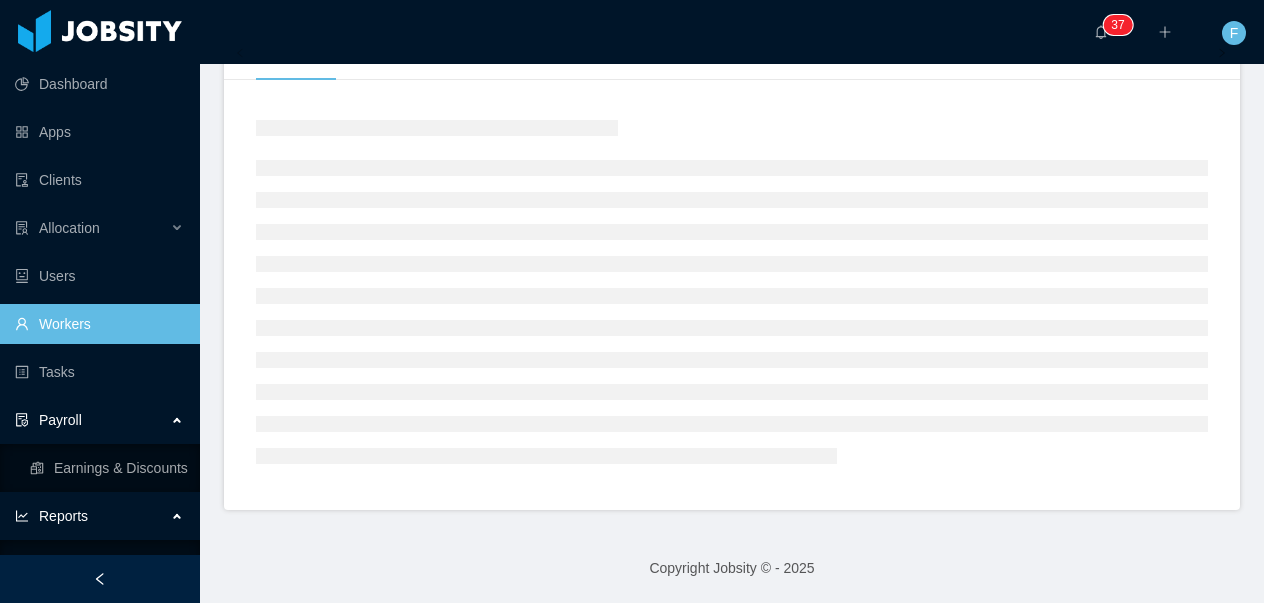 scroll, scrollTop: 141, scrollLeft: 0, axis: vertical 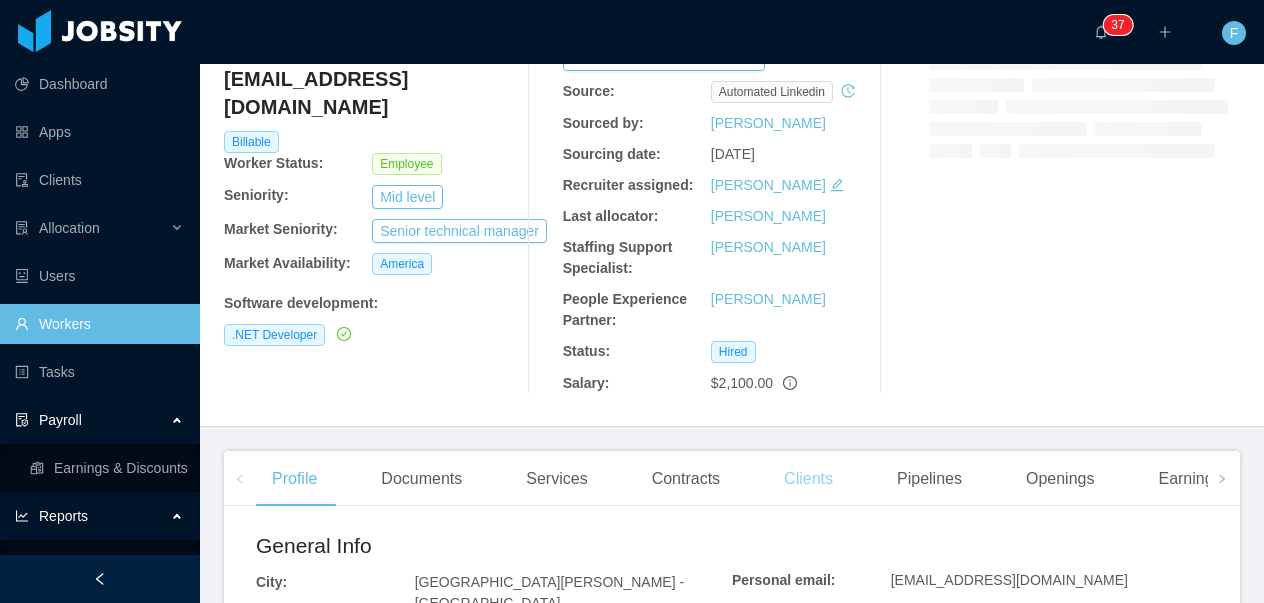 click on "Clients" at bounding box center (808, 479) 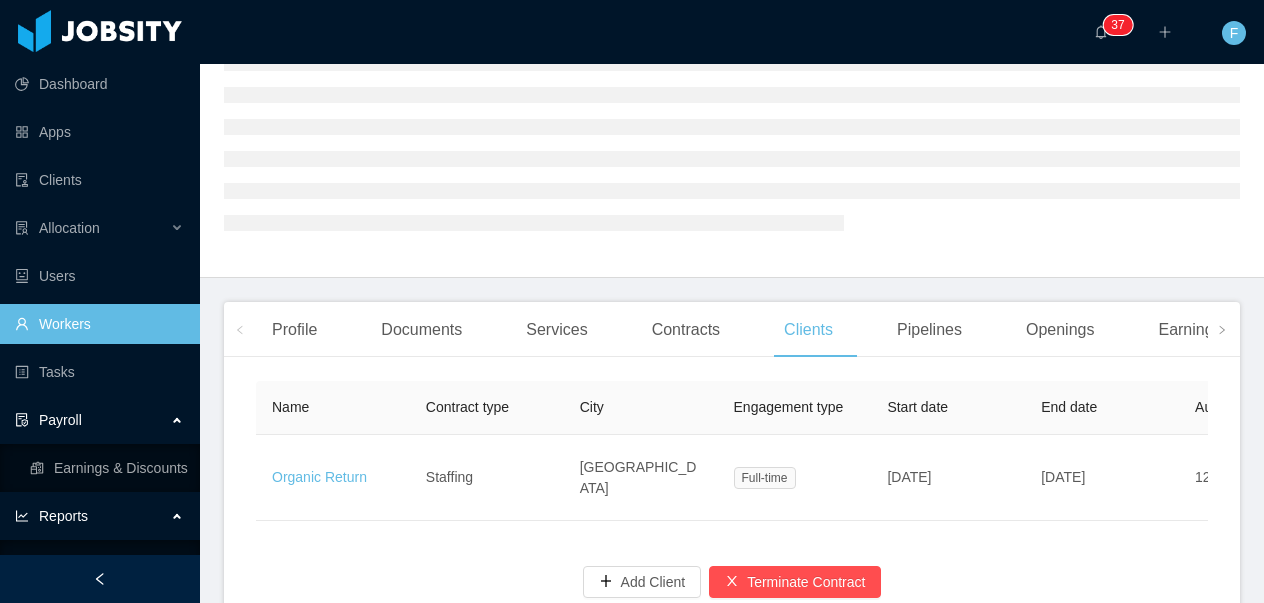 scroll, scrollTop: 276, scrollLeft: 0, axis: vertical 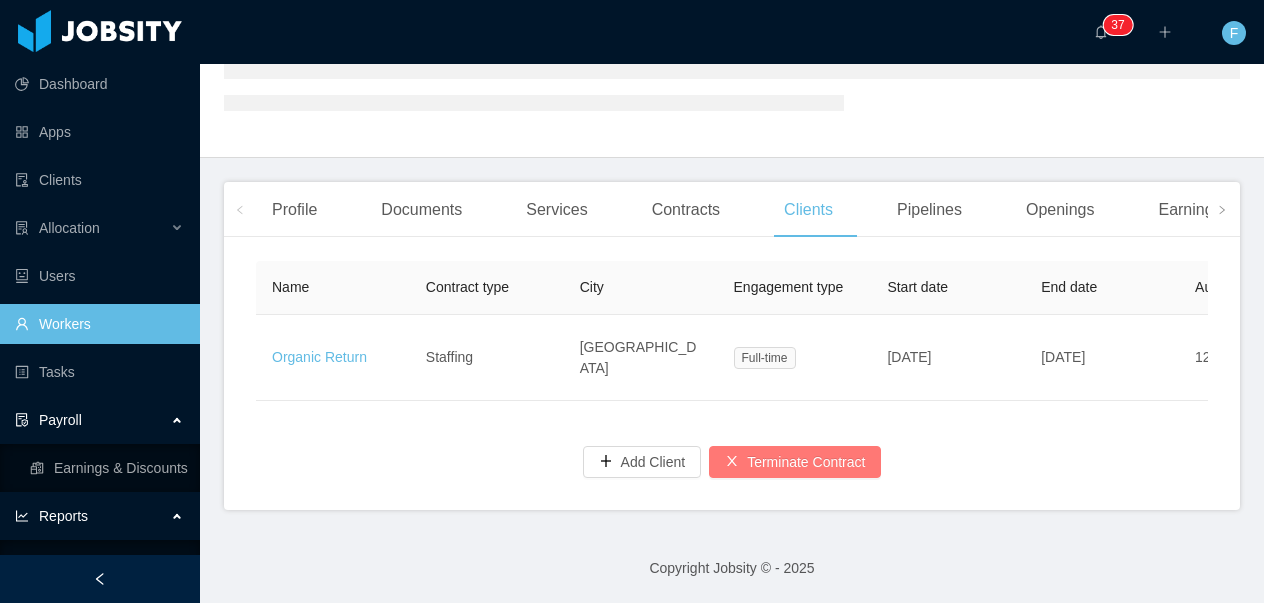 click on "Terminate Contract" at bounding box center [795, 462] 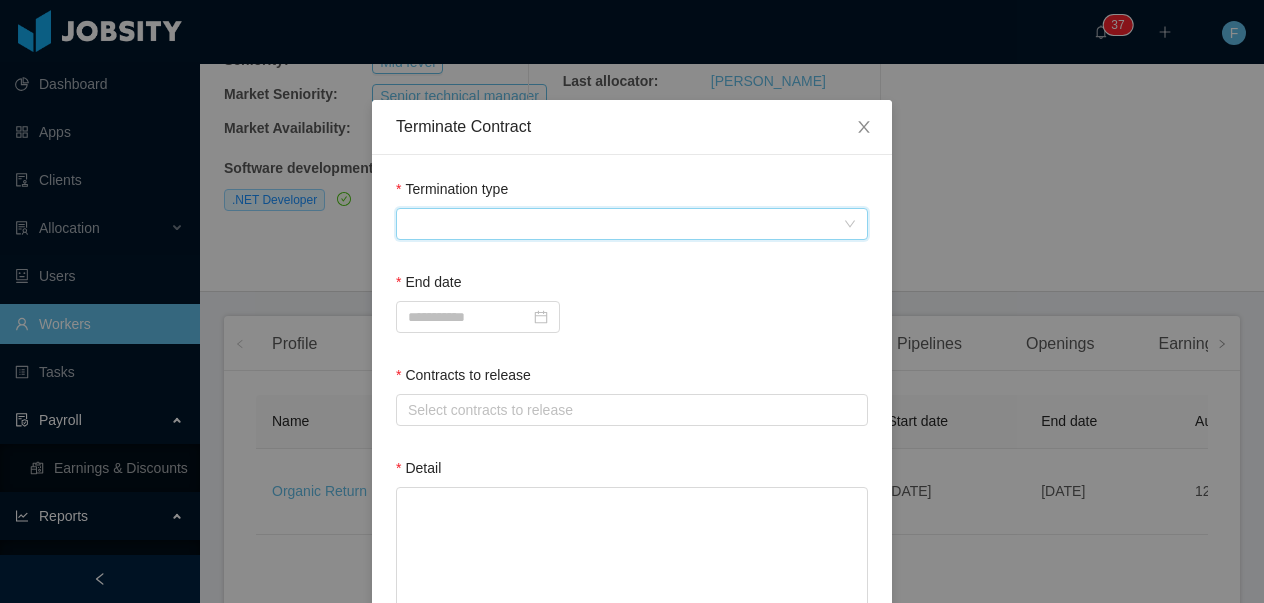 click at bounding box center (625, 224) 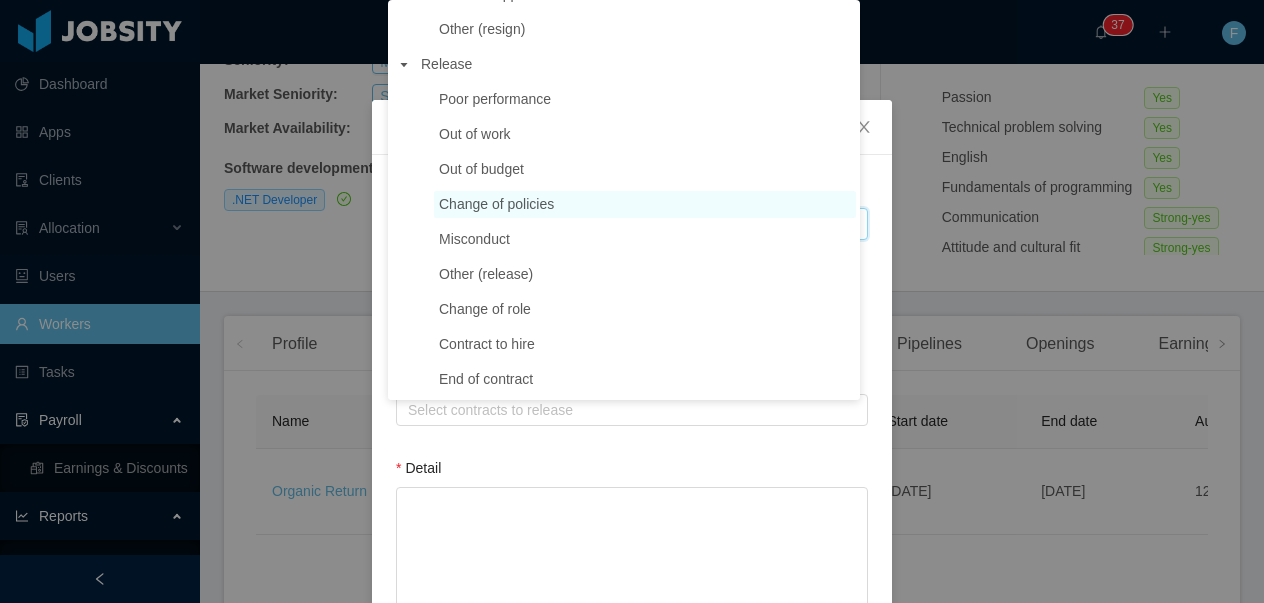 scroll, scrollTop: 304, scrollLeft: 0, axis: vertical 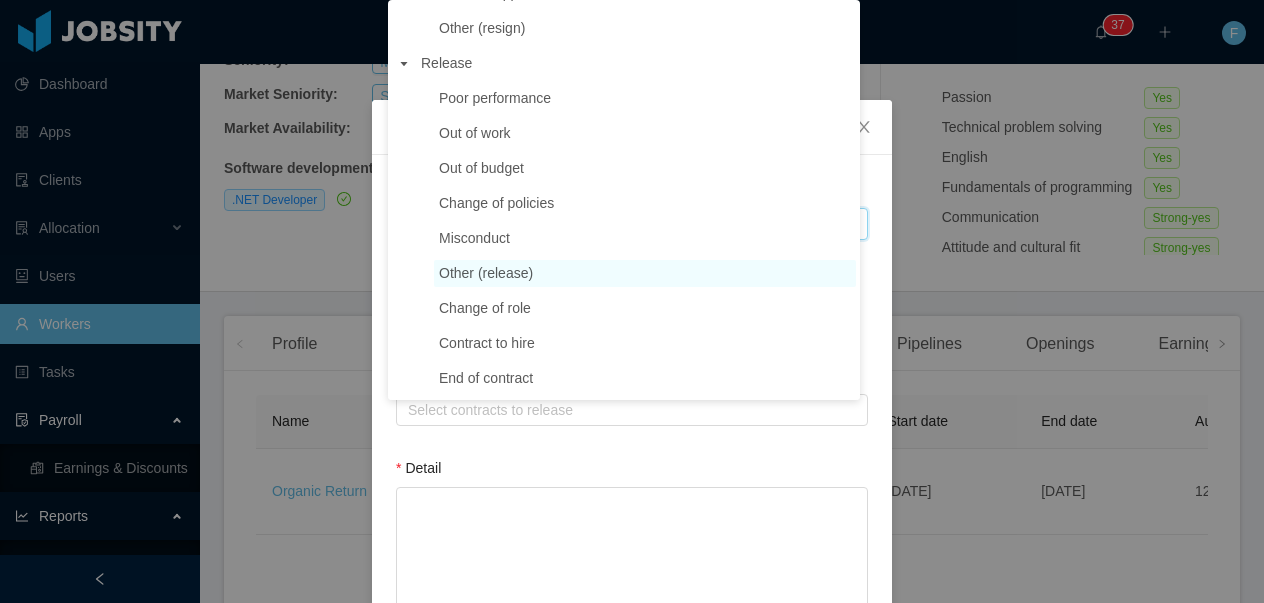 click on "Other (release)" at bounding box center [645, 273] 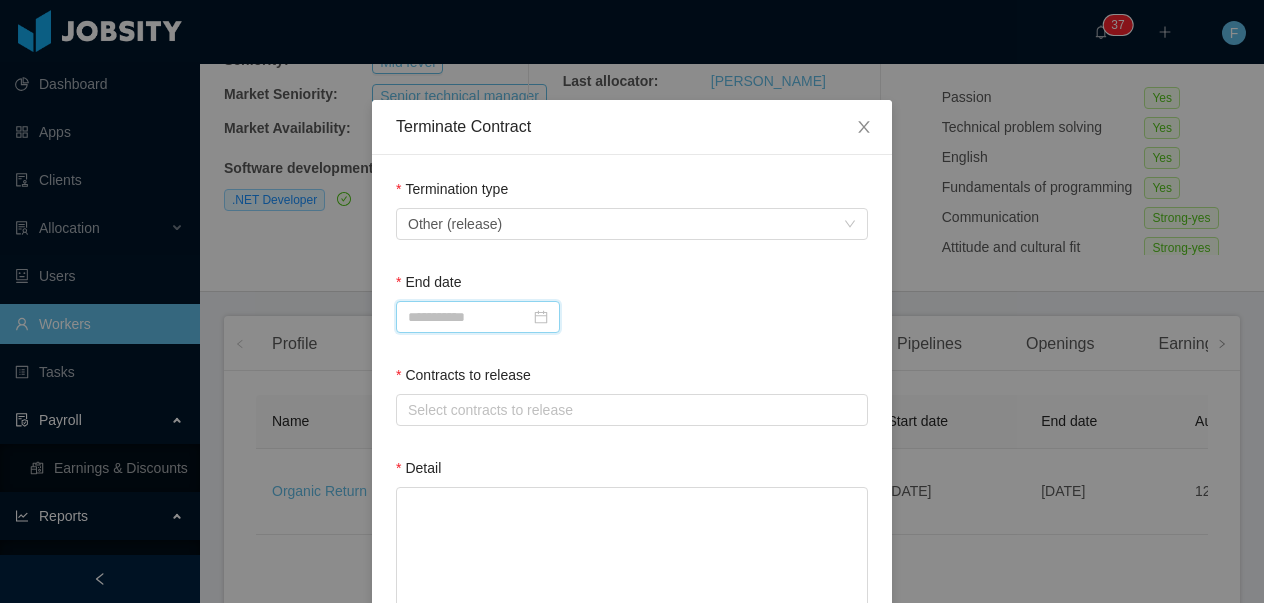 click at bounding box center (478, 317) 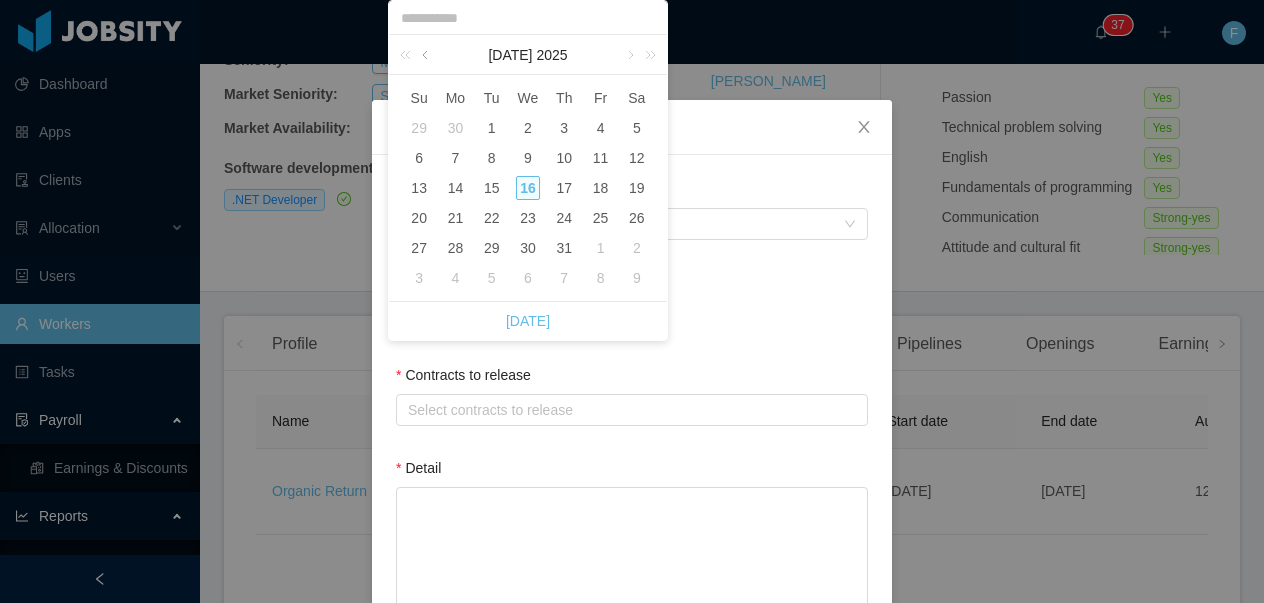 click at bounding box center [427, 55] 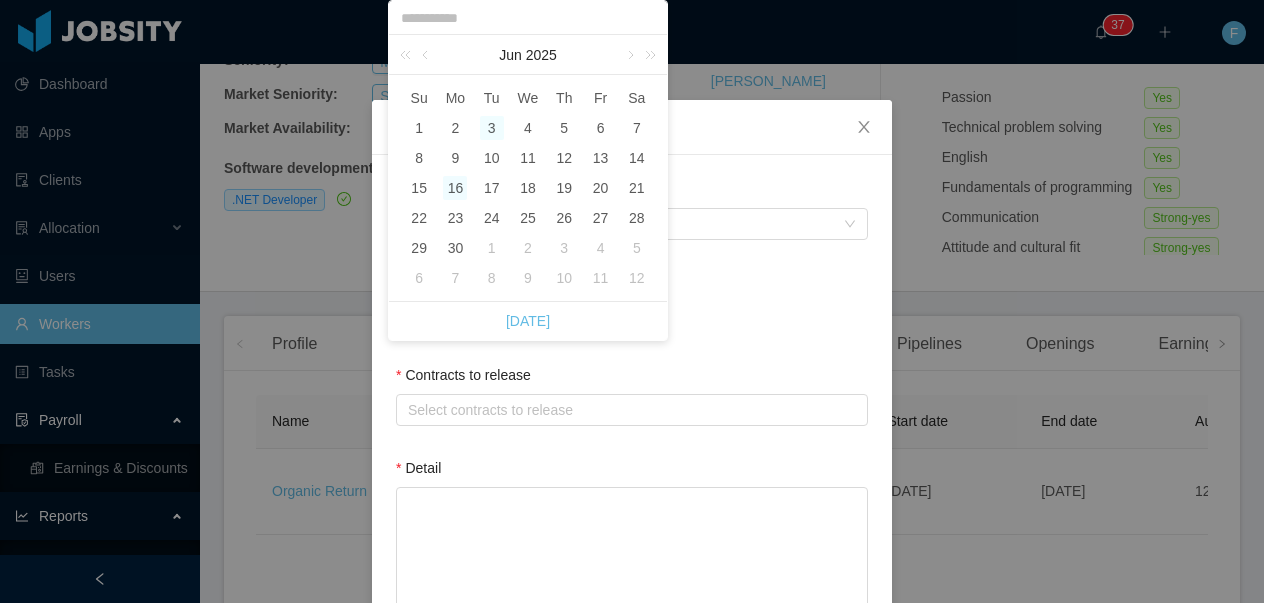 click on "3" at bounding box center (492, 128) 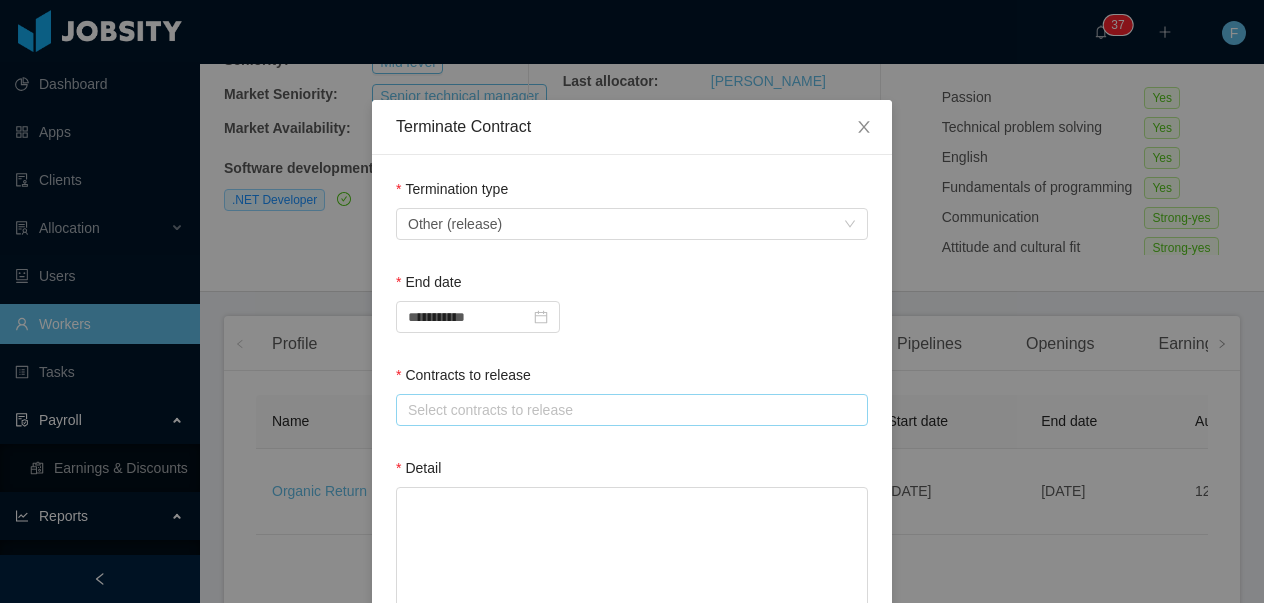 click on "Select contracts to release" at bounding box center (629, 410) 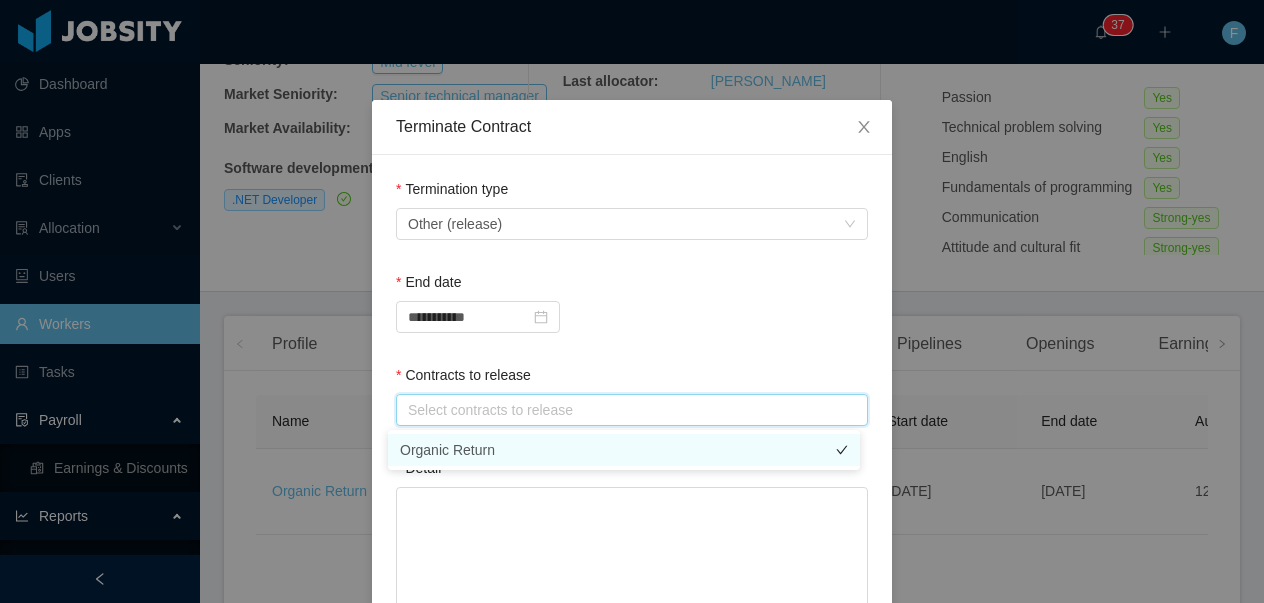 click on "Organic Return" at bounding box center [624, 450] 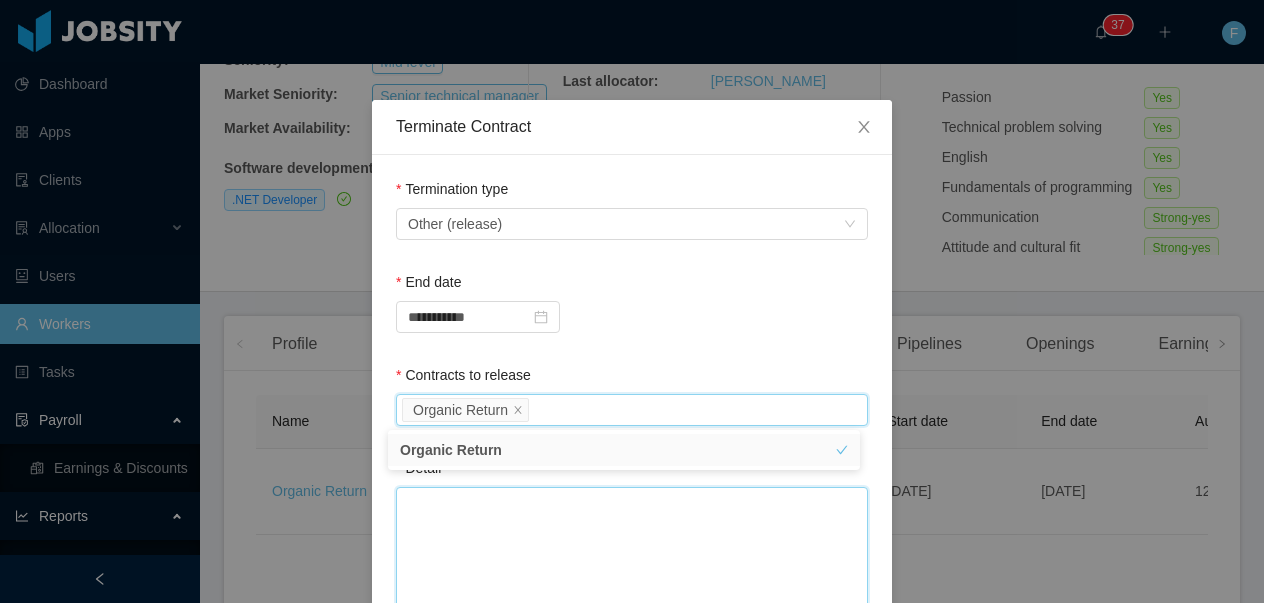 click on "Detail" at bounding box center (632, 576) 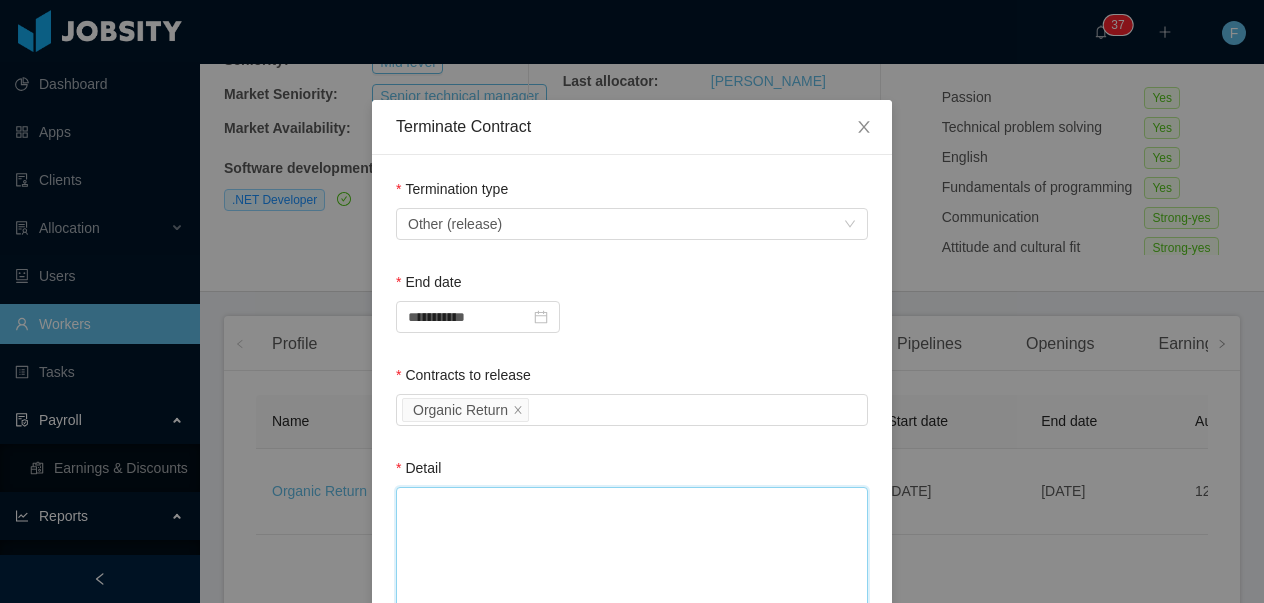 paste on "**********" 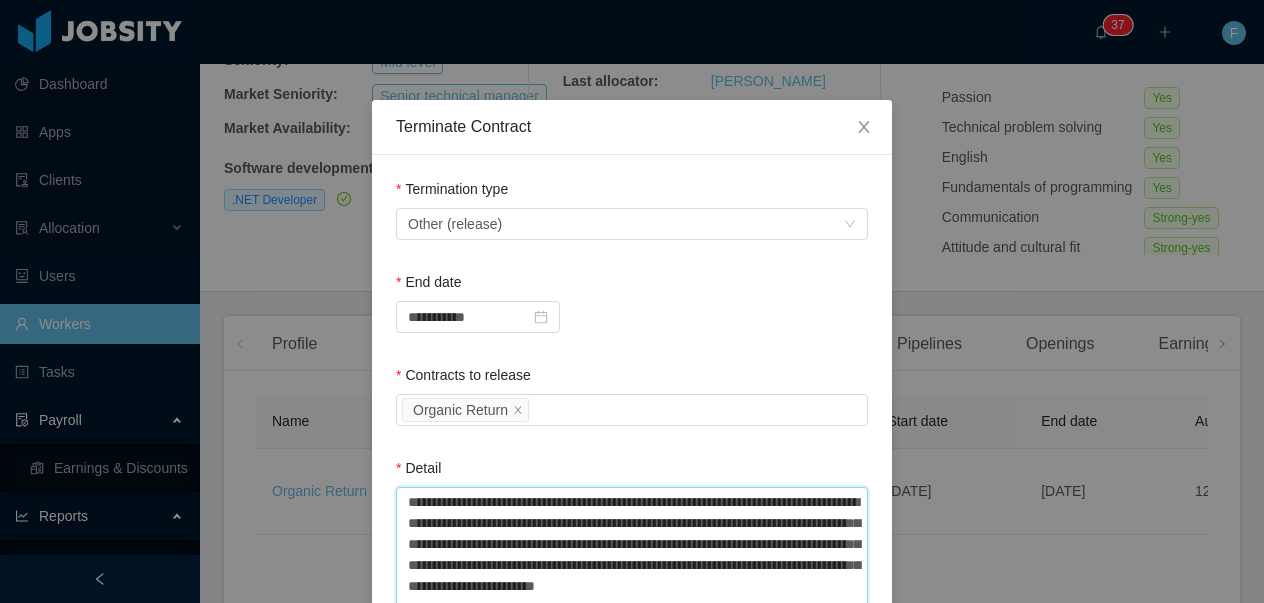 type 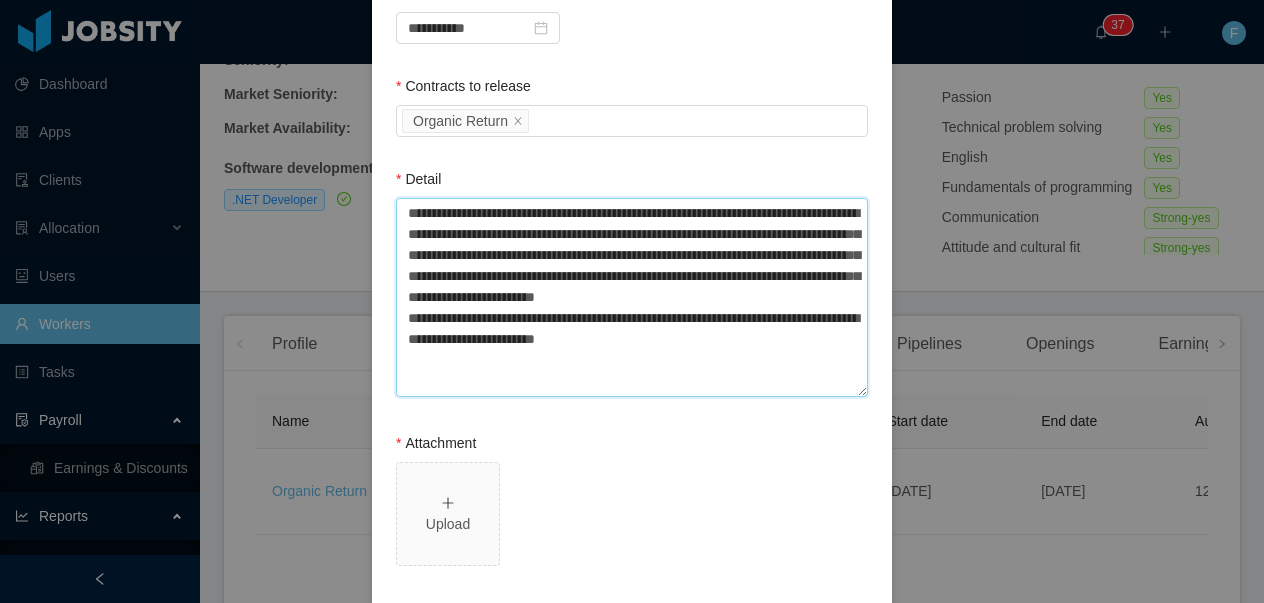 scroll, scrollTop: 398, scrollLeft: 0, axis: vertical 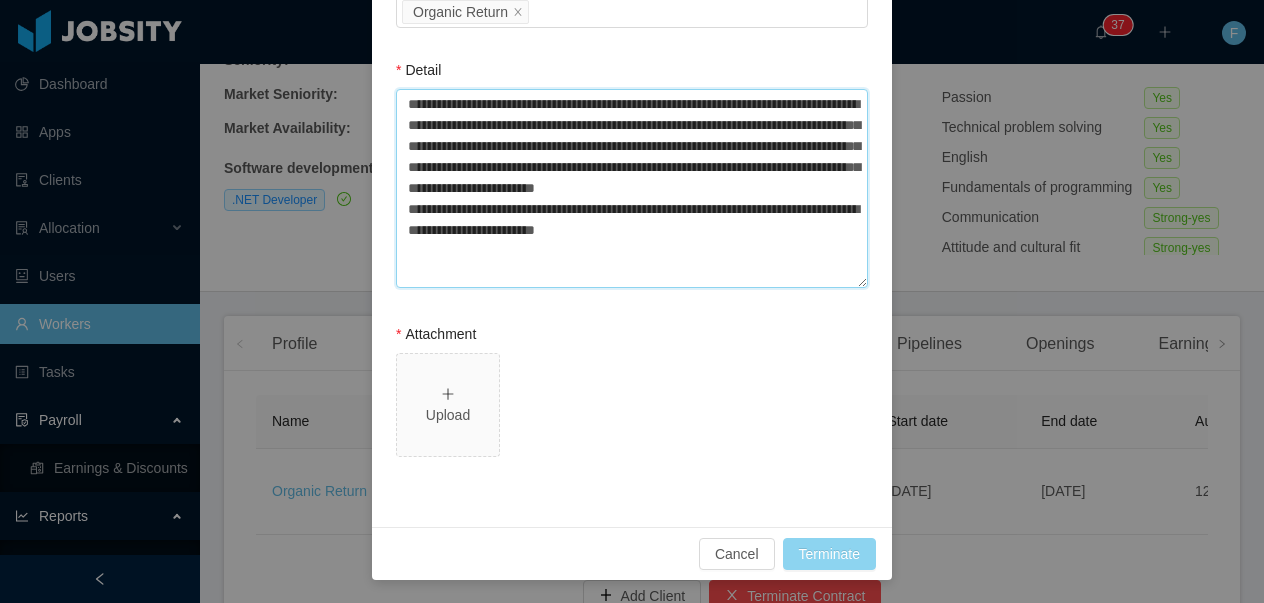 type on "**********" 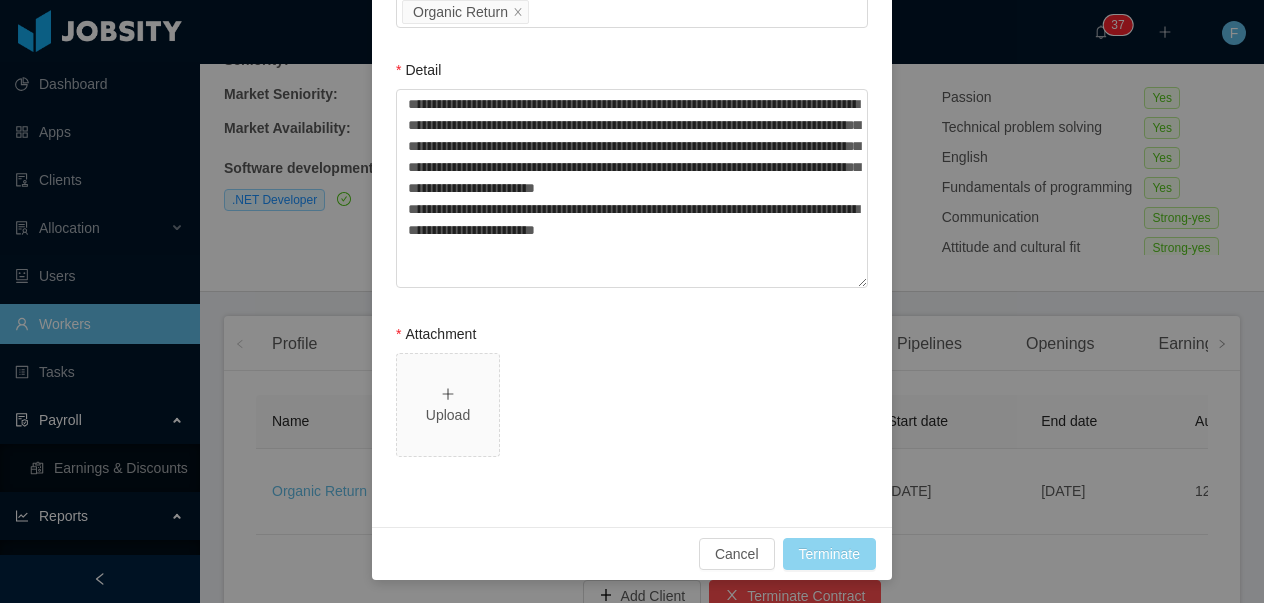click on "Terminate" at bounding box center [829, 554] 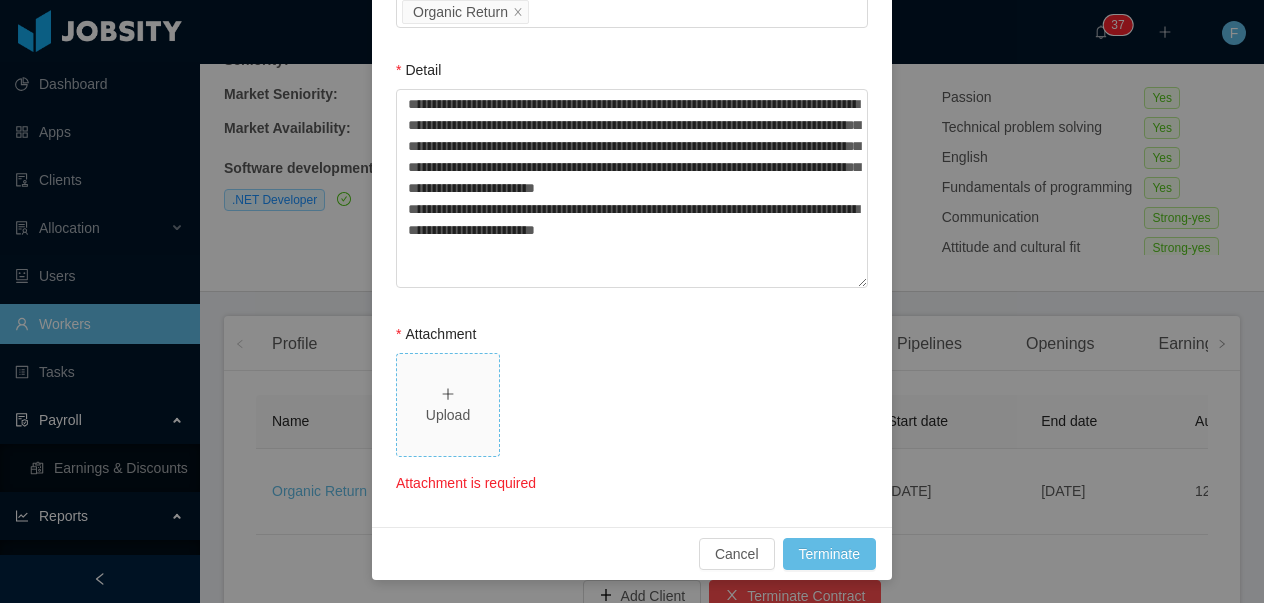 click on "Upload" at bounding box center [448, 405] 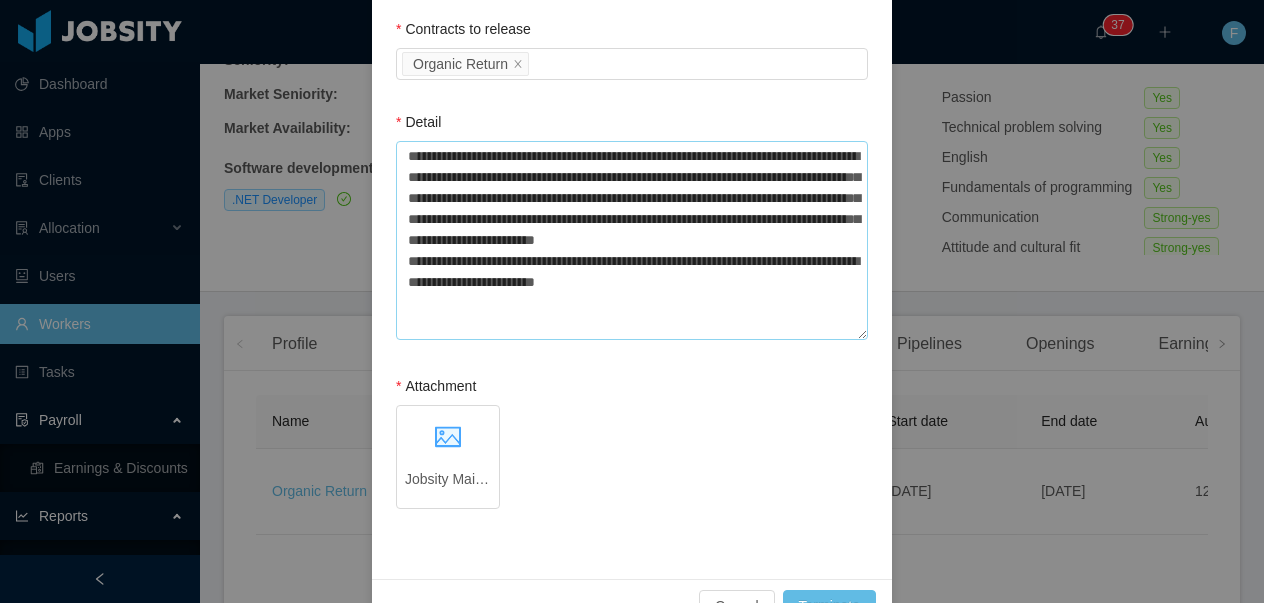 scroll, scrollTop: 398, scrollLeft: 0, axis: vertical 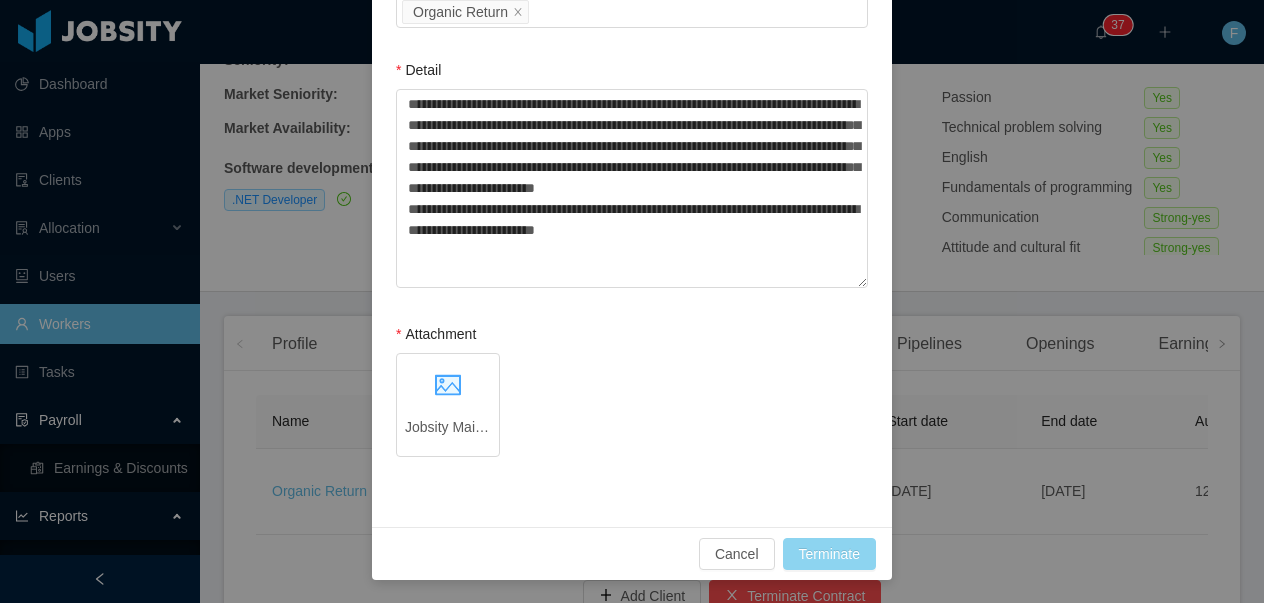 click on "Terminate" at bounding box center [829, 554] 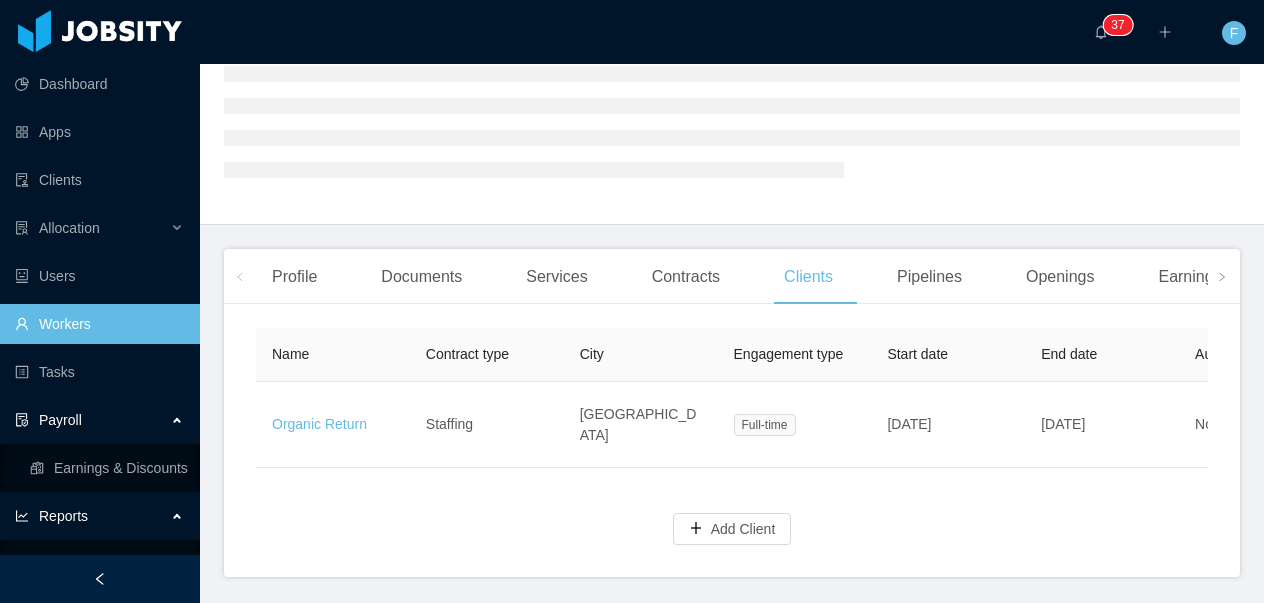 scroll, scrollTop: 276, scrollLeft: 0, axis: vertical 